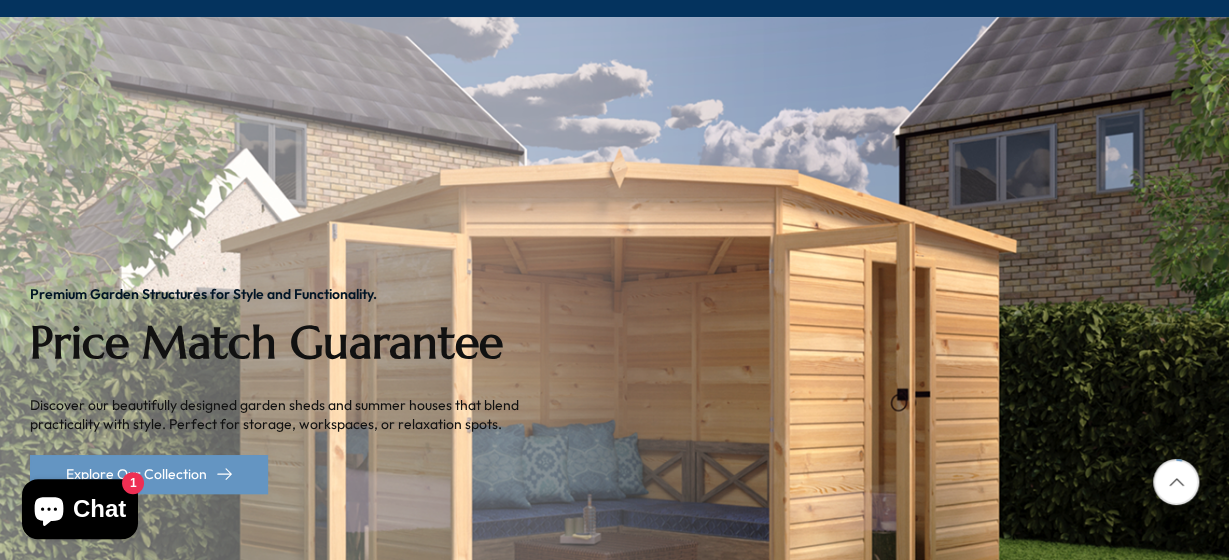 scroll, scrollTop: 265, scrollLeft: 0, axis: vertical 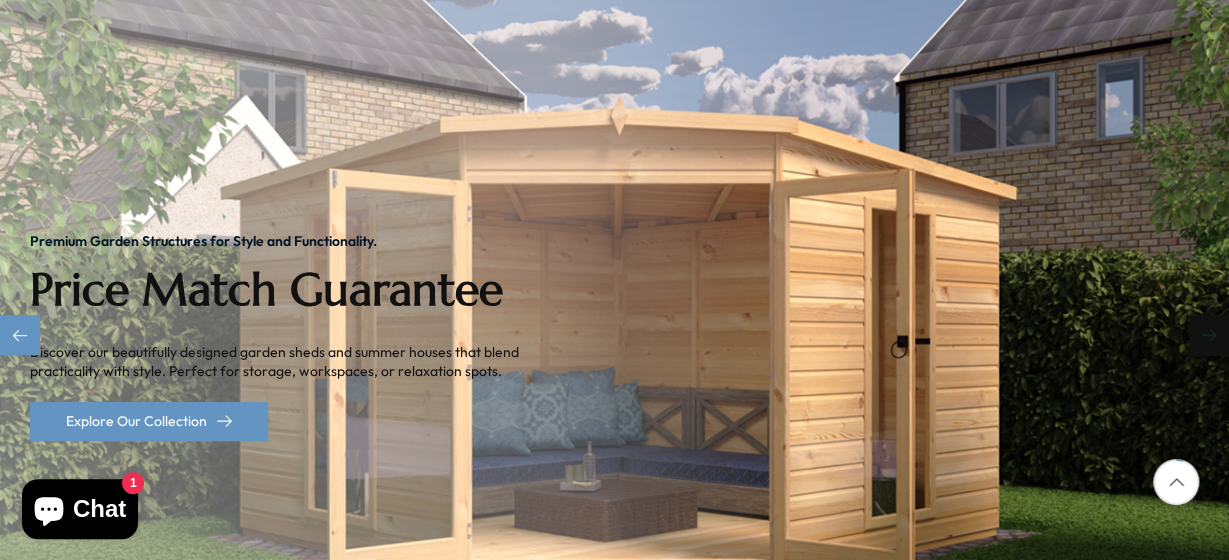 click at bounding box center (1209, 335) 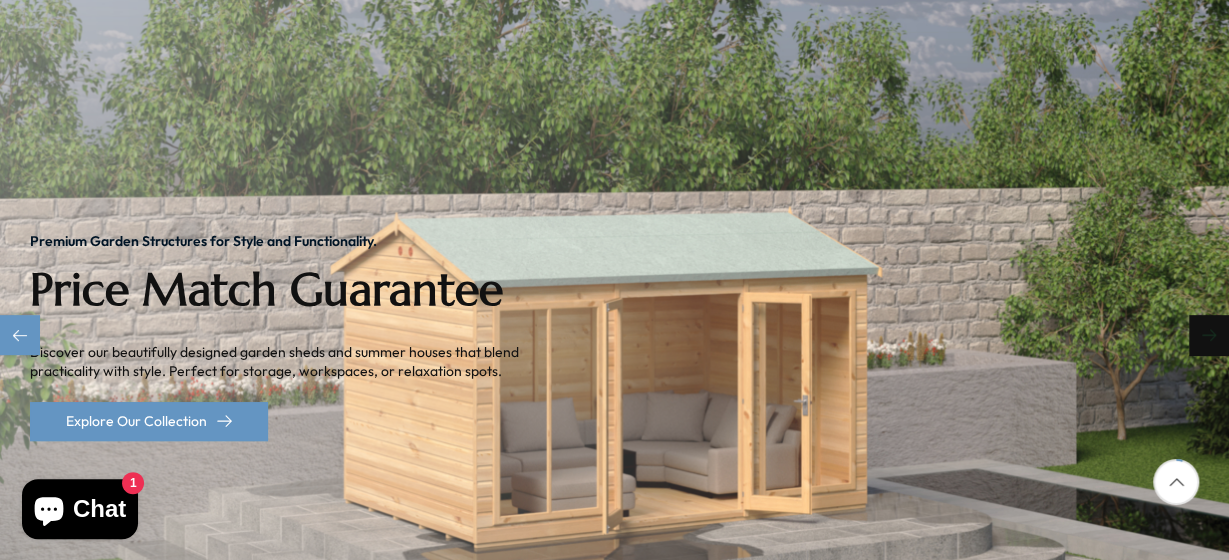 click at bounding box center (1209, 335) 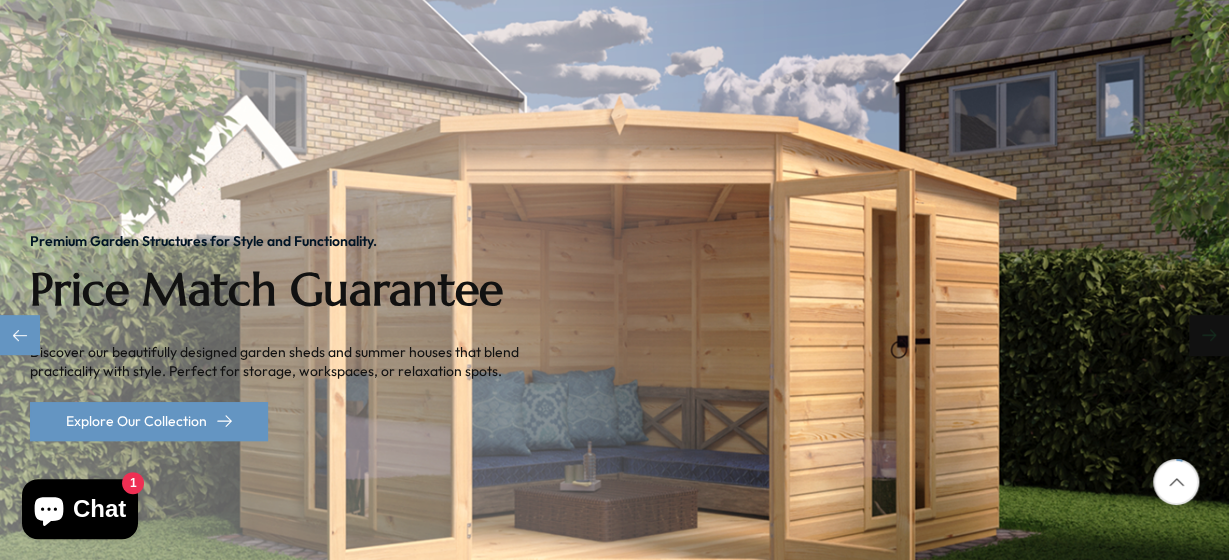 click at bounding box center (1209, 335) 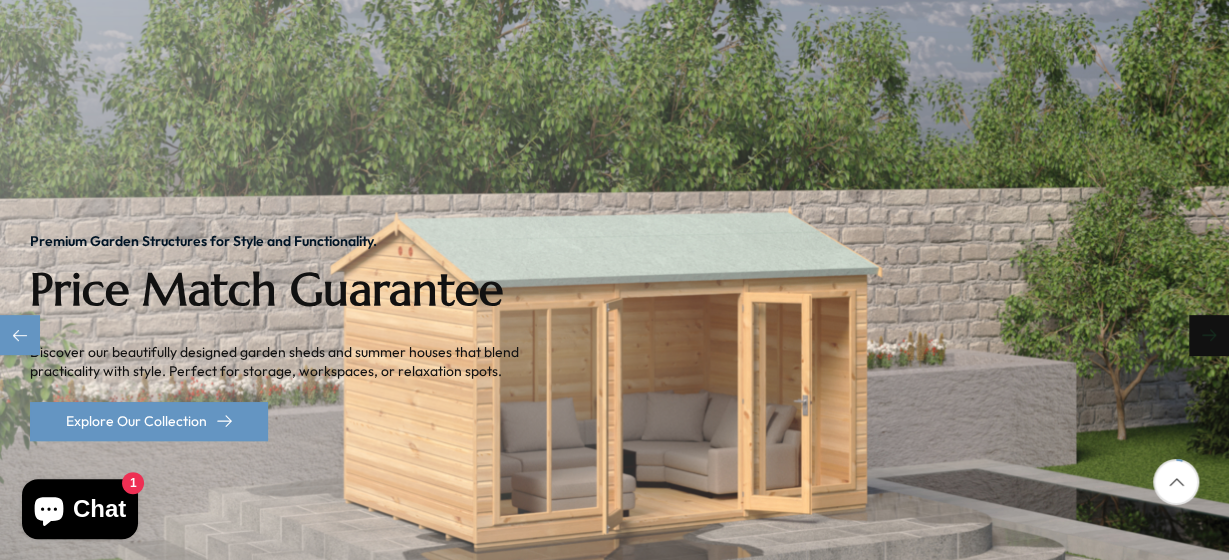 click at bounding box center (1209, 335) 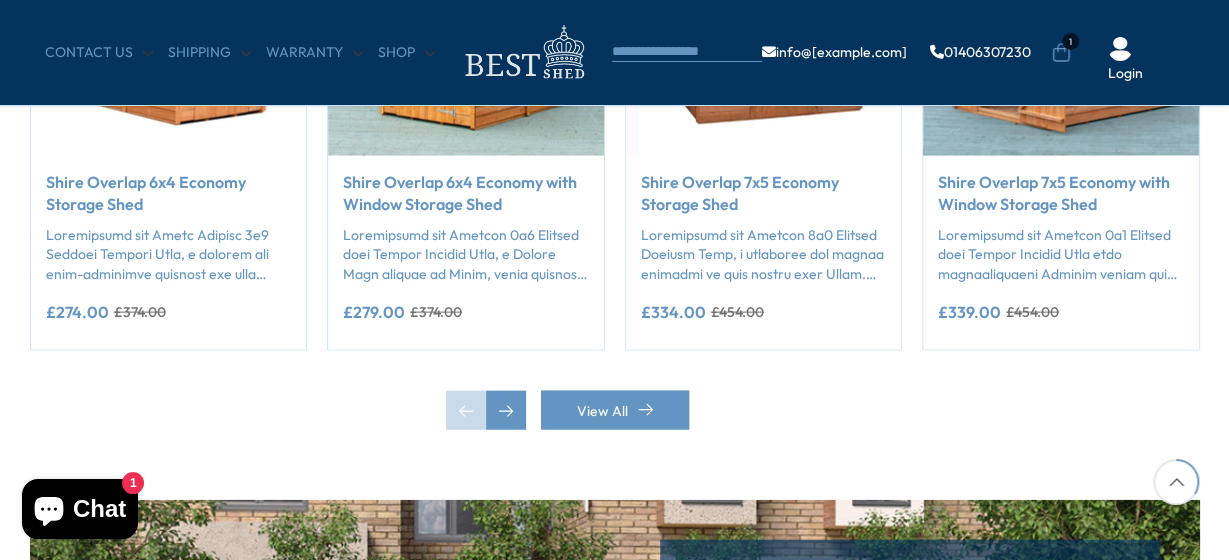 scroll, scrollTop: 1908, scrollLeft: 0, axis: vertical 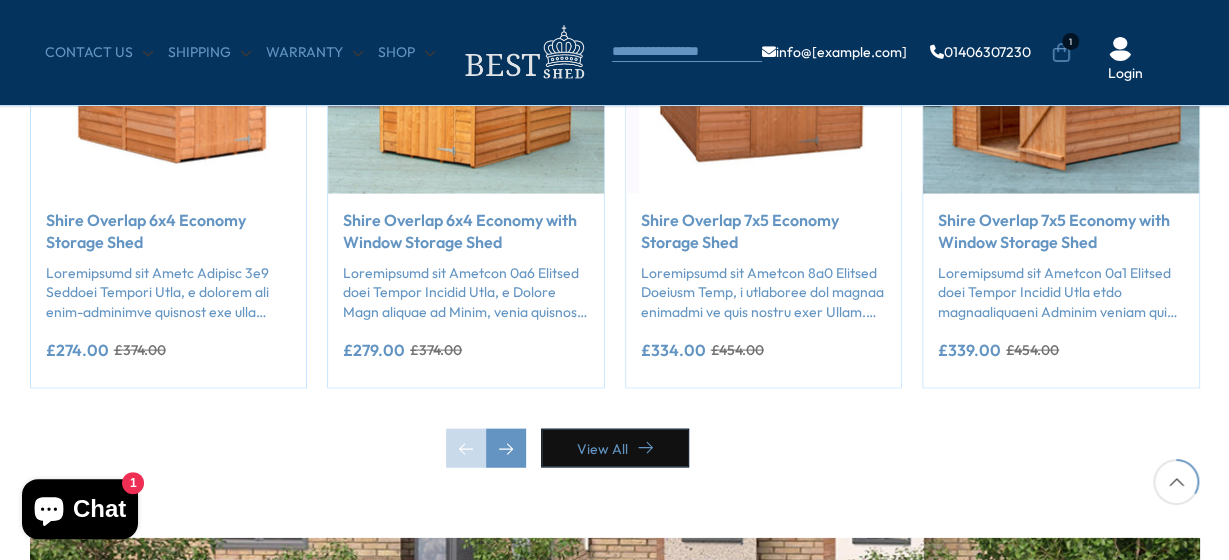 click on "View All" at bounding box center (615, 448) 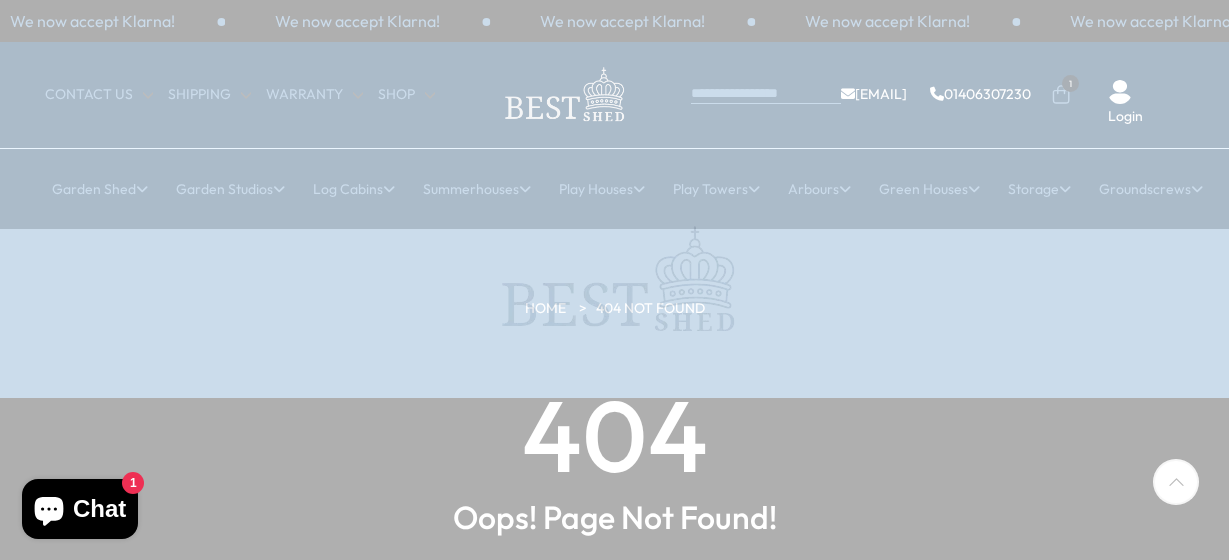 scroll, scrollTop: 0, scrollLeft: 0, axis: both 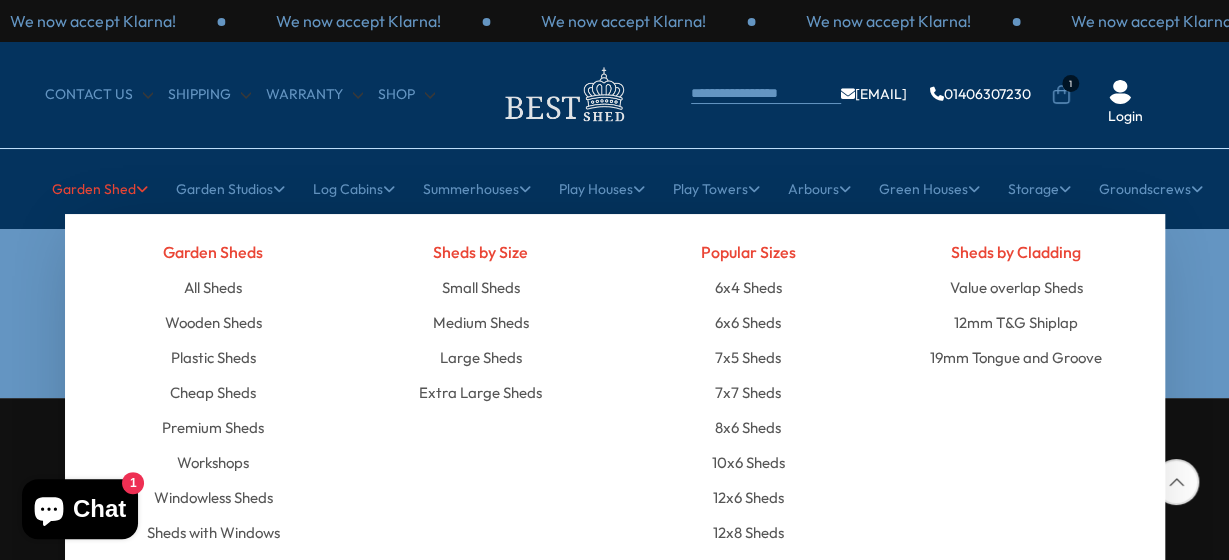 click on "Garden Shed" at bounding box center (100, 189) 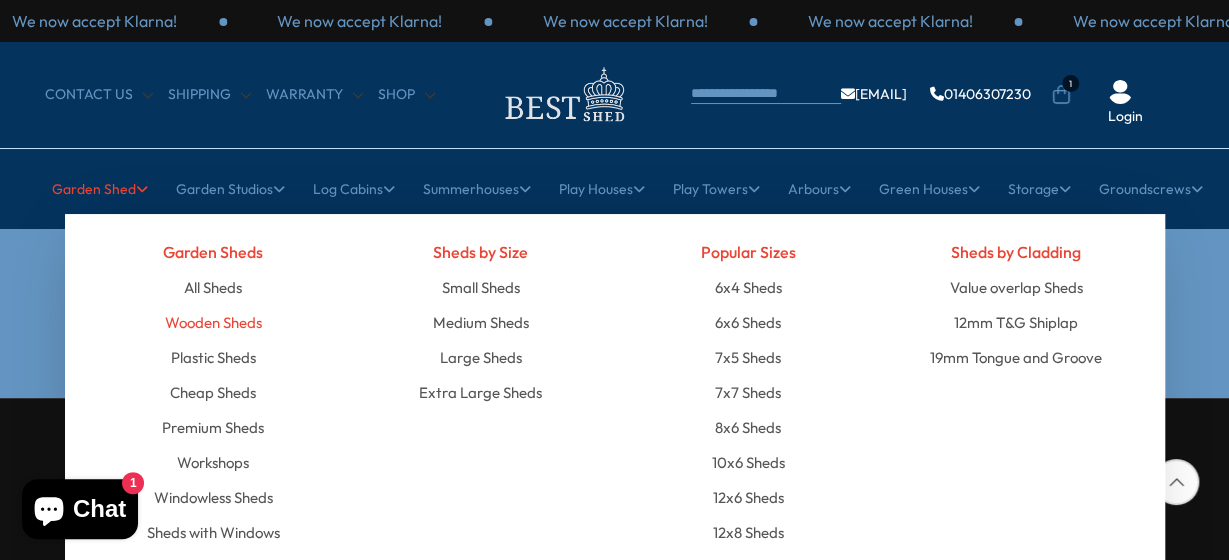 click on "Wooden Sheds" at bounding box center (213, 322) 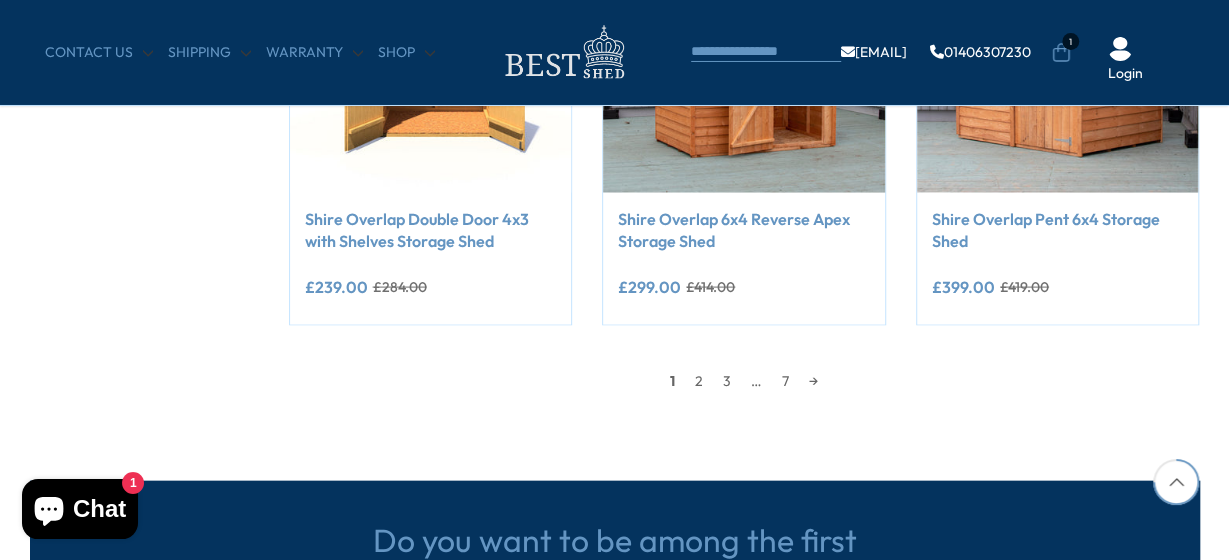 scroll, scrollTop: 1908, scrollLeft: 0, axis: vertical 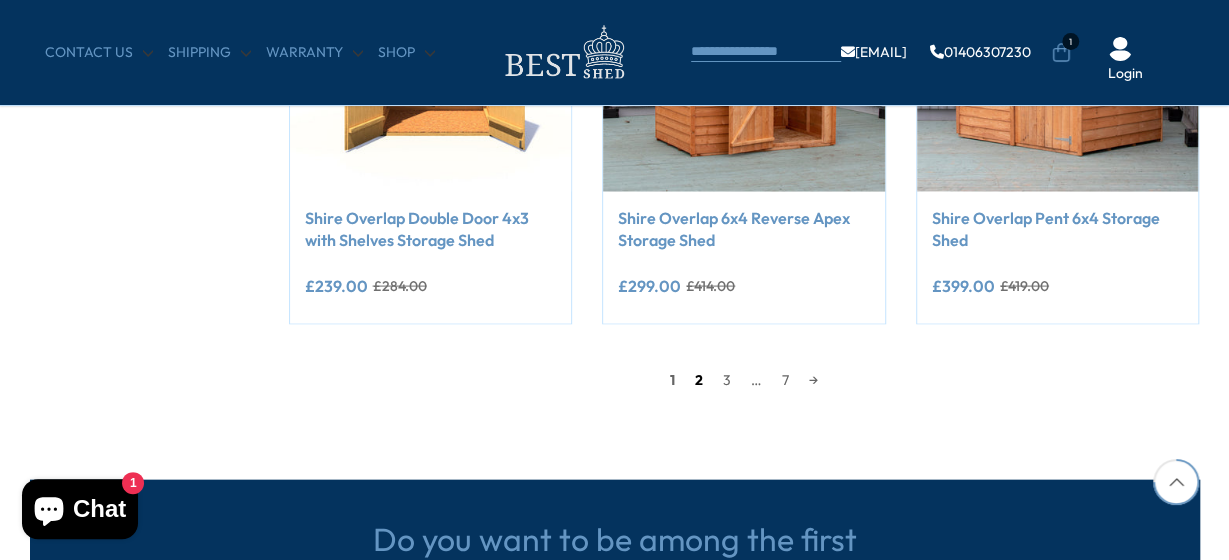 click on "2" at bounding box center (699, 380) 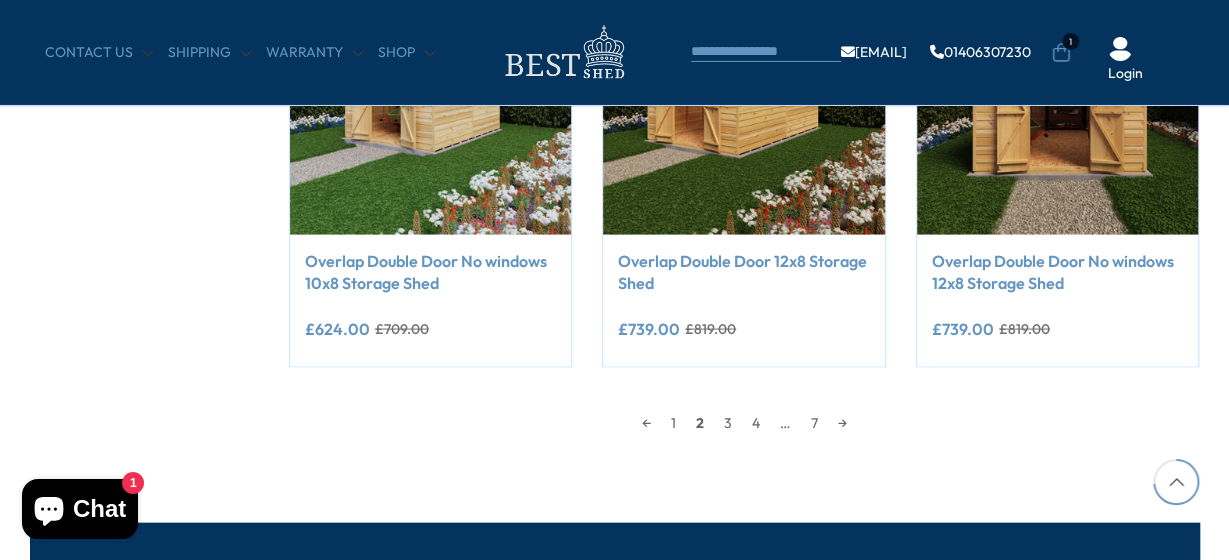 scroll, scrollTop: 1875, scrollLeft: 0, axis: vertical 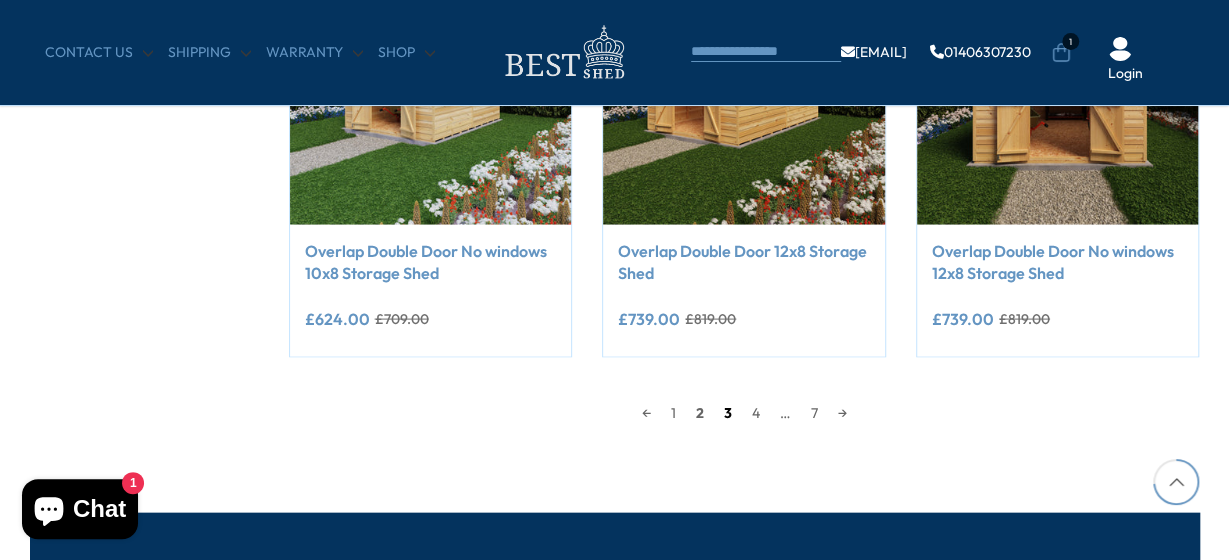 click on "3" at bounding box center [728, 413] 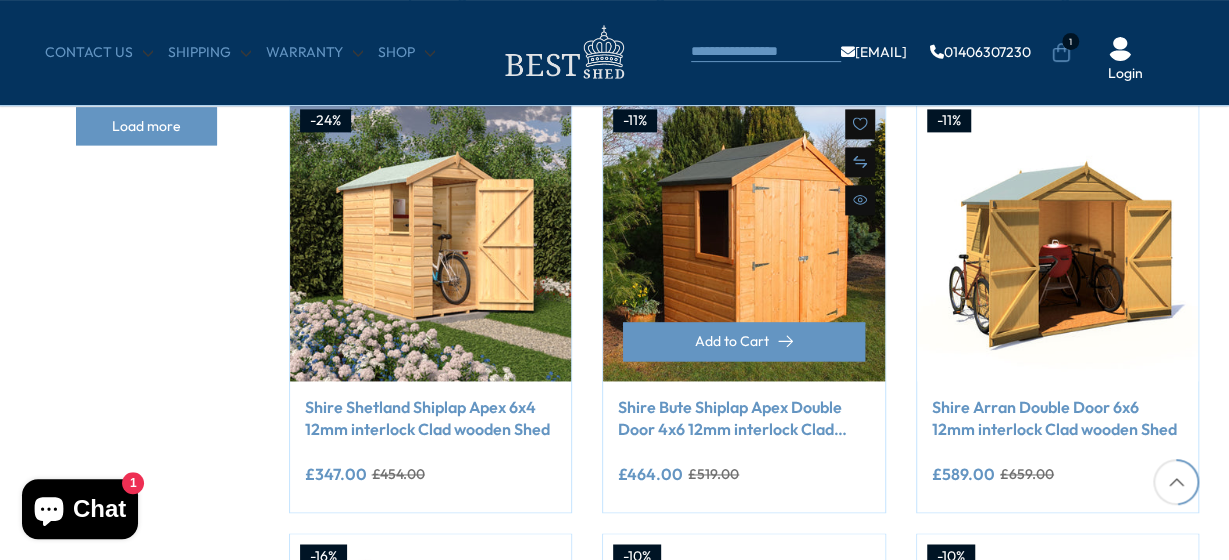 scroll, scrollTop: 1292, scrollLeft: 0, axis: vertical 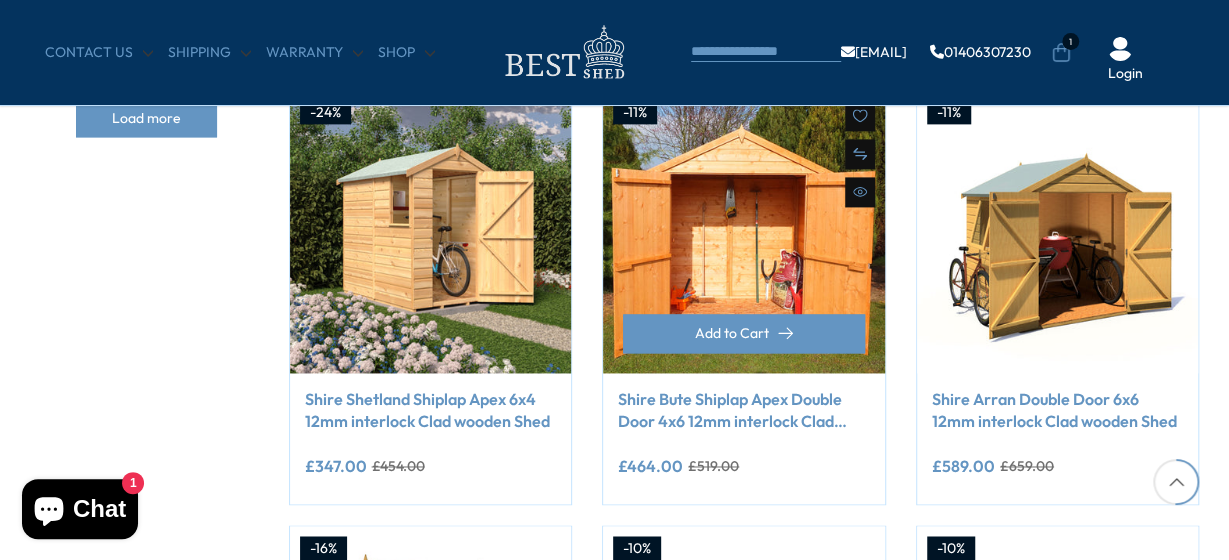 click at bounding box center [744, 232] 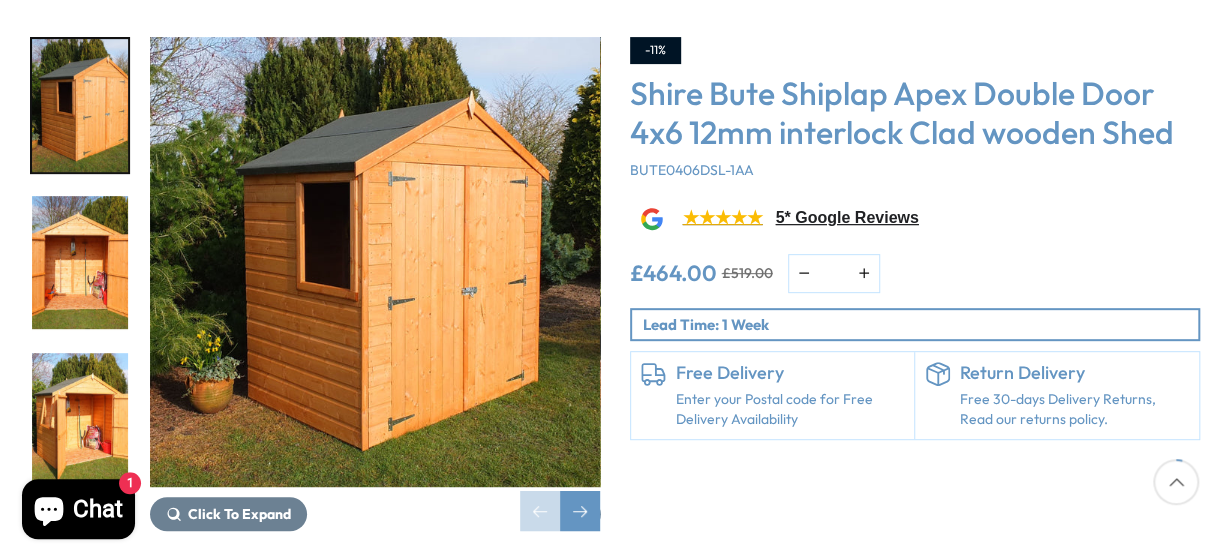 scroll, scrollTop: 318, scrollLeft: 0, axis: vertical 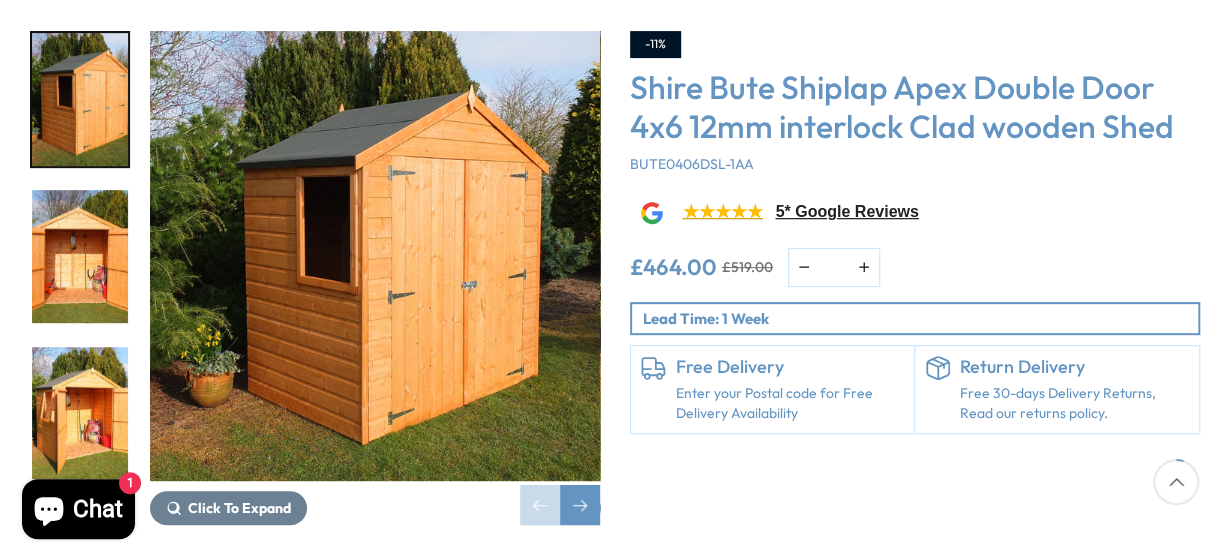 click at bounding box center (80, 256) 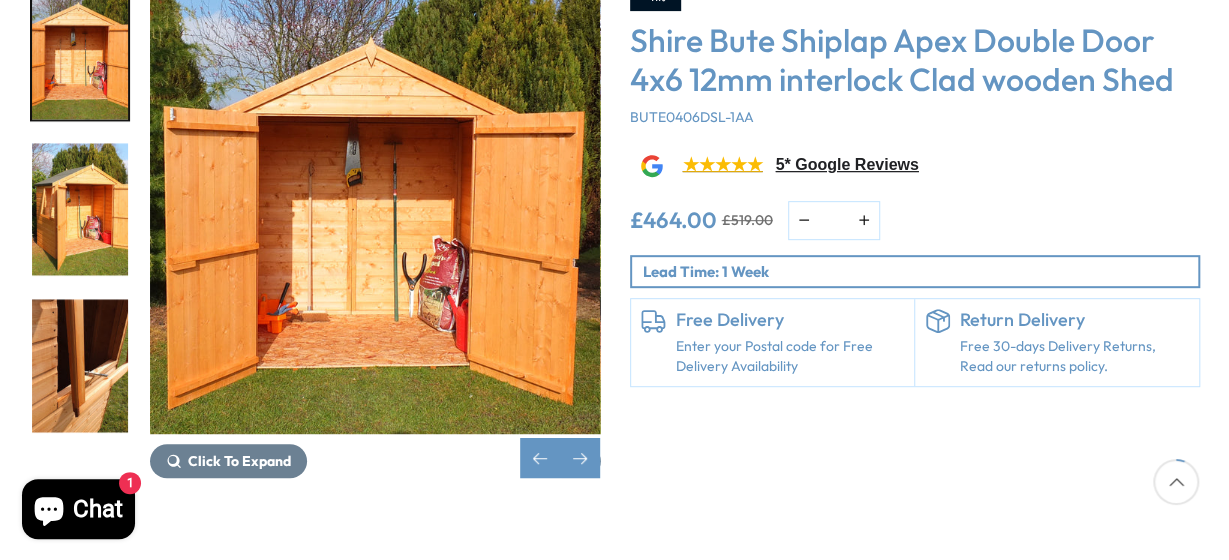 scroll, scrollTop: 371, scrollLeft: 0, axis: vertical 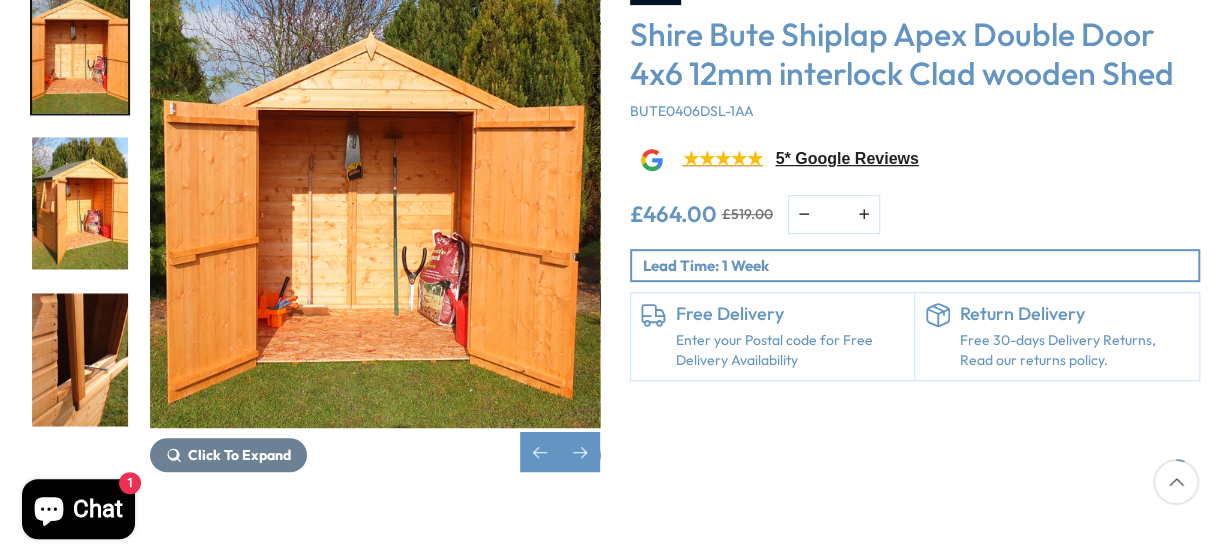 click at bounding box center (80, 46) 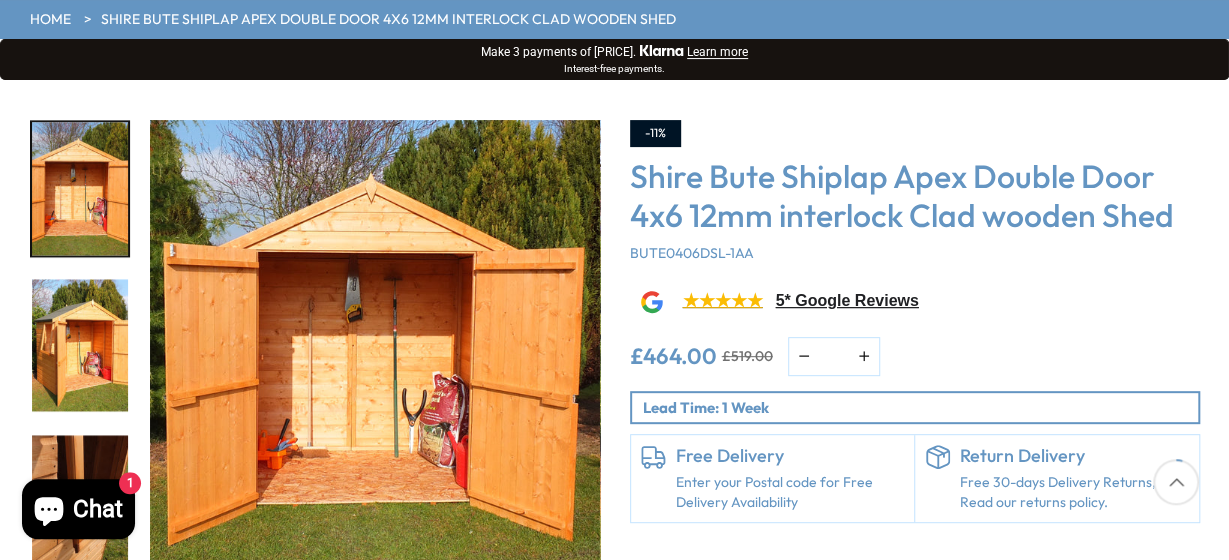 scroll, scrollTop: 212, scrollLeft: 0, axis: vertical 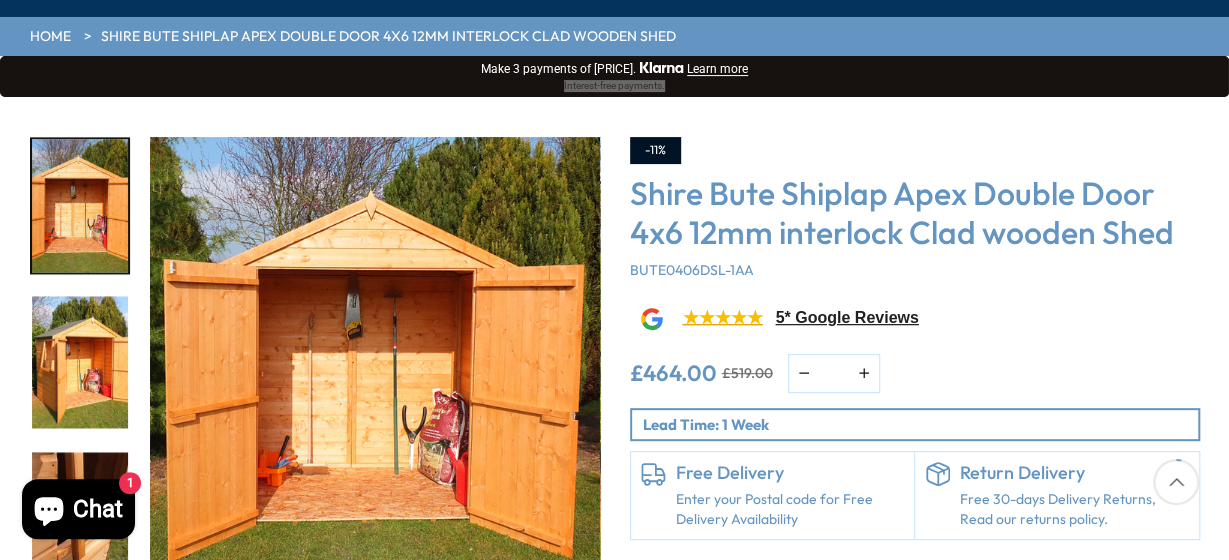 drag, startPoint x: 71, startPoint y: 64, endPoint x: 324, endPoint y: 333, distance: 369.28308 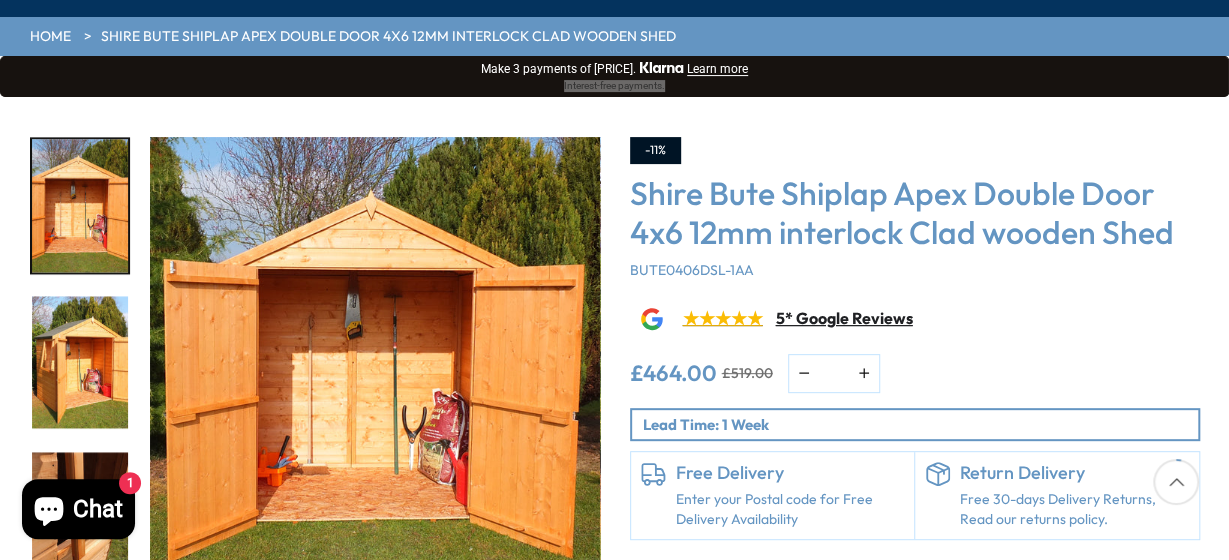 click on "★★★★★
5* Google Reviews" at bounding box center (776, 323) 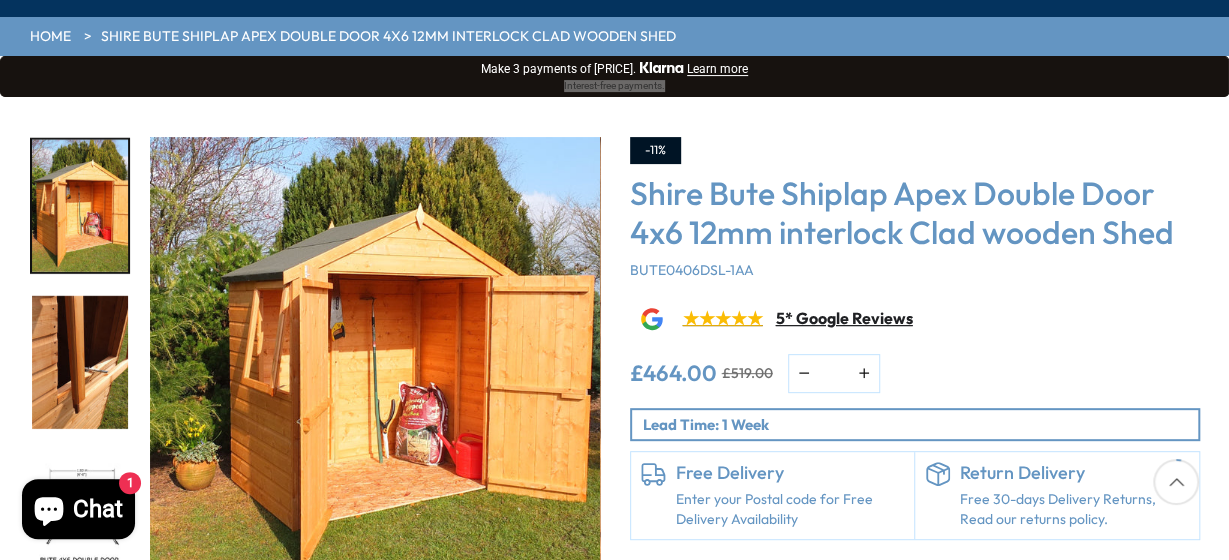 click at bounding box center (80, 362) 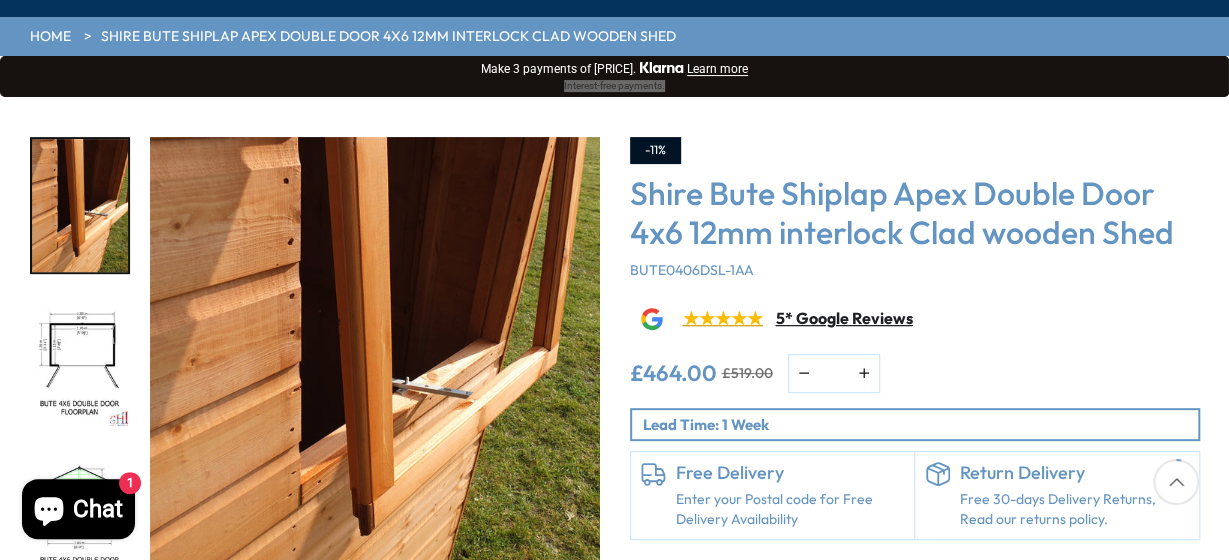 click at bounding box center (80, 362) 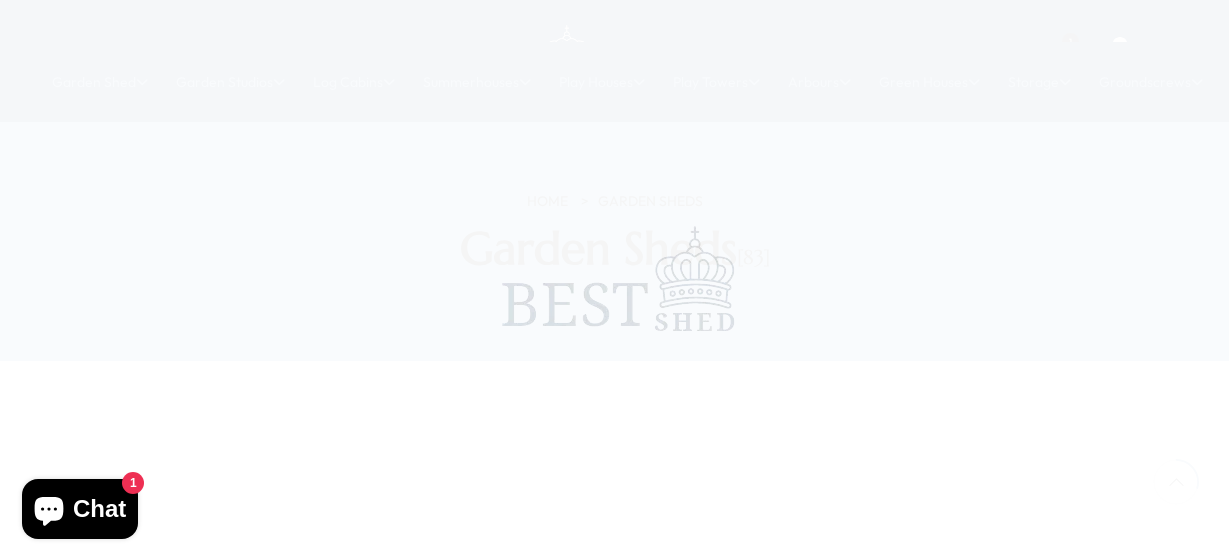 scroll, scrollTop: 1292, scrollLeft: 0, axis: vertical 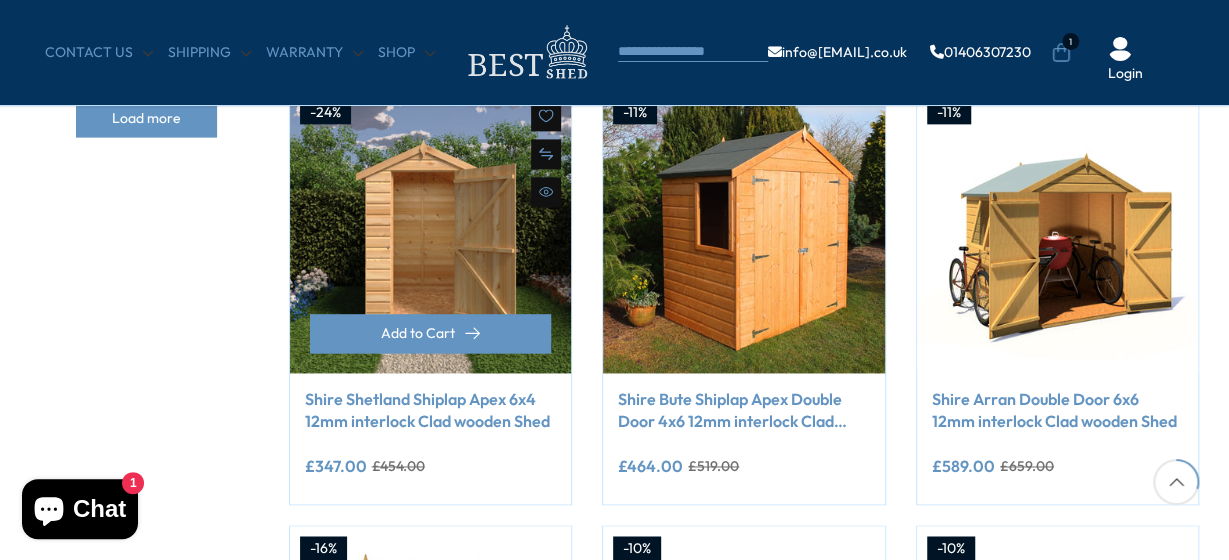 click at bounding box center (431, 232) 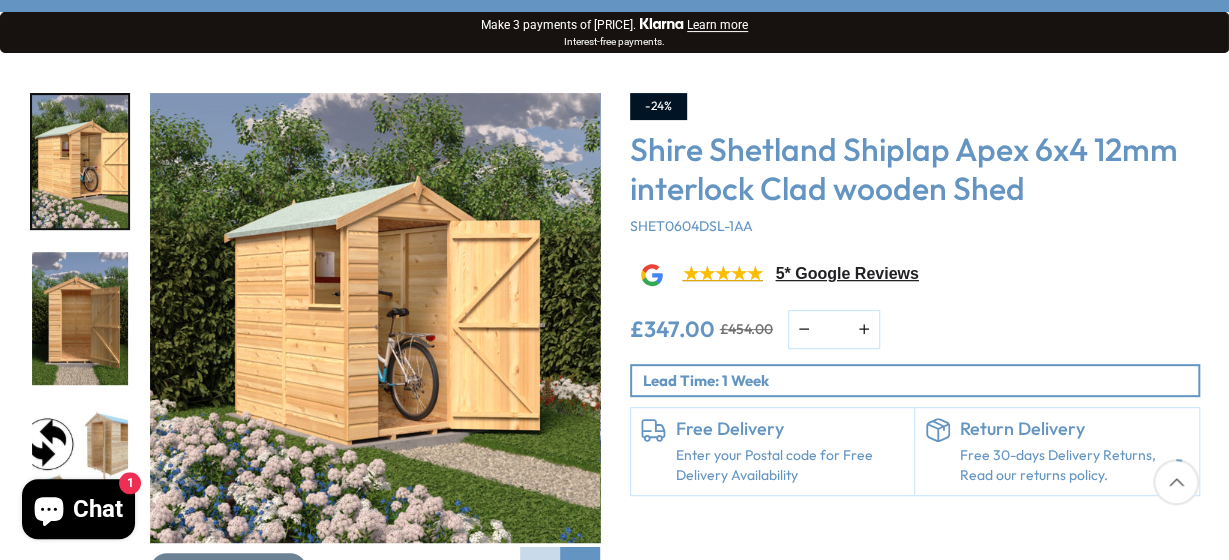scroll, scrollTop: 265, scrollLeft: 0, axis: vertical 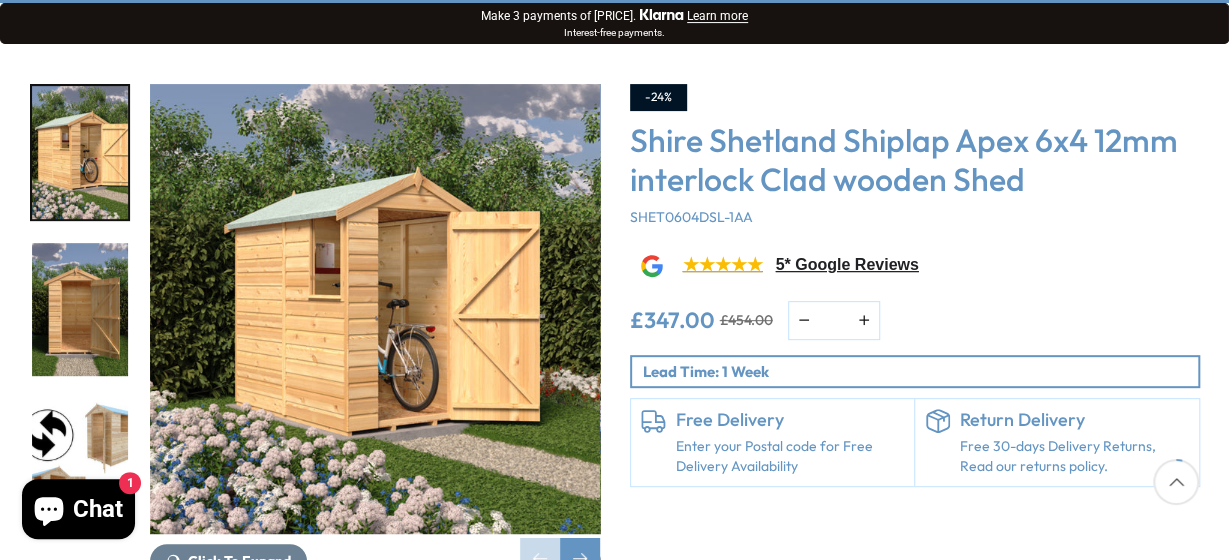 click at bounding box center [80, 309] 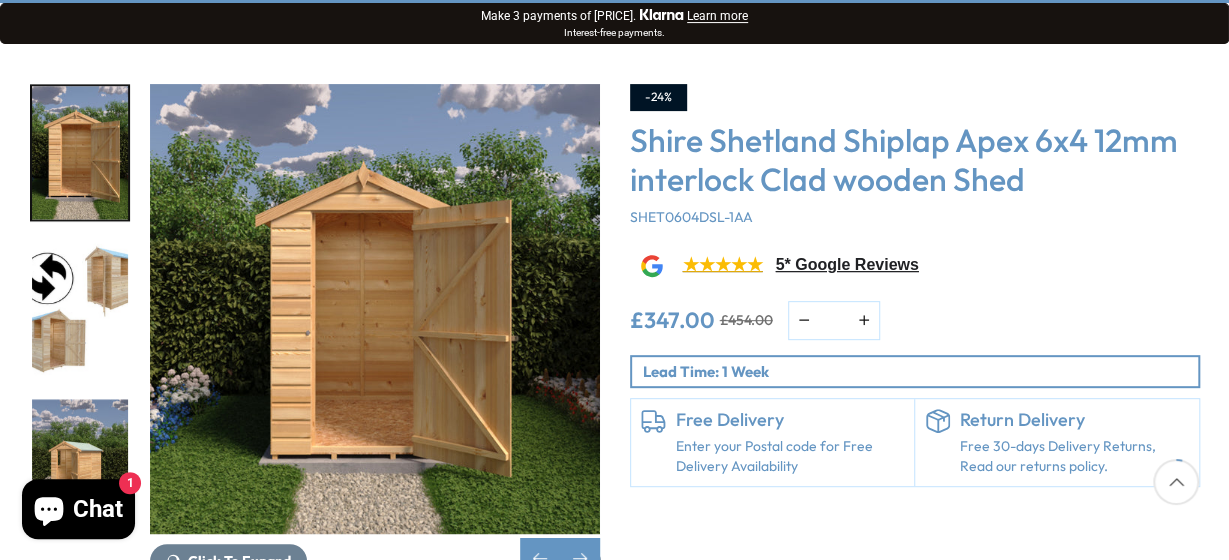click at bounding box center [80, 309] 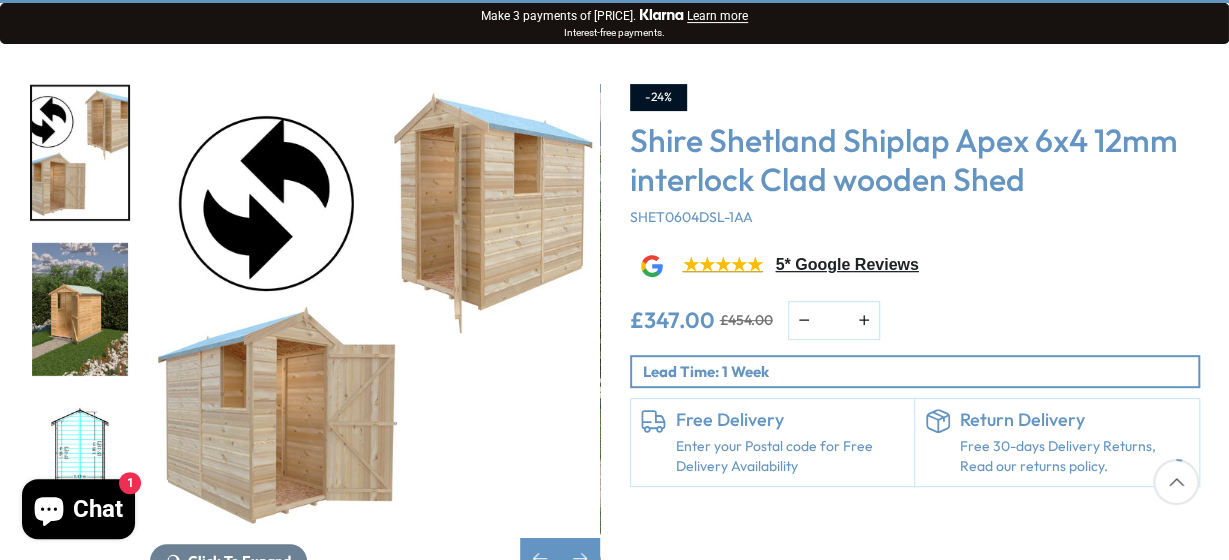 click at bounding box center (80, 466) 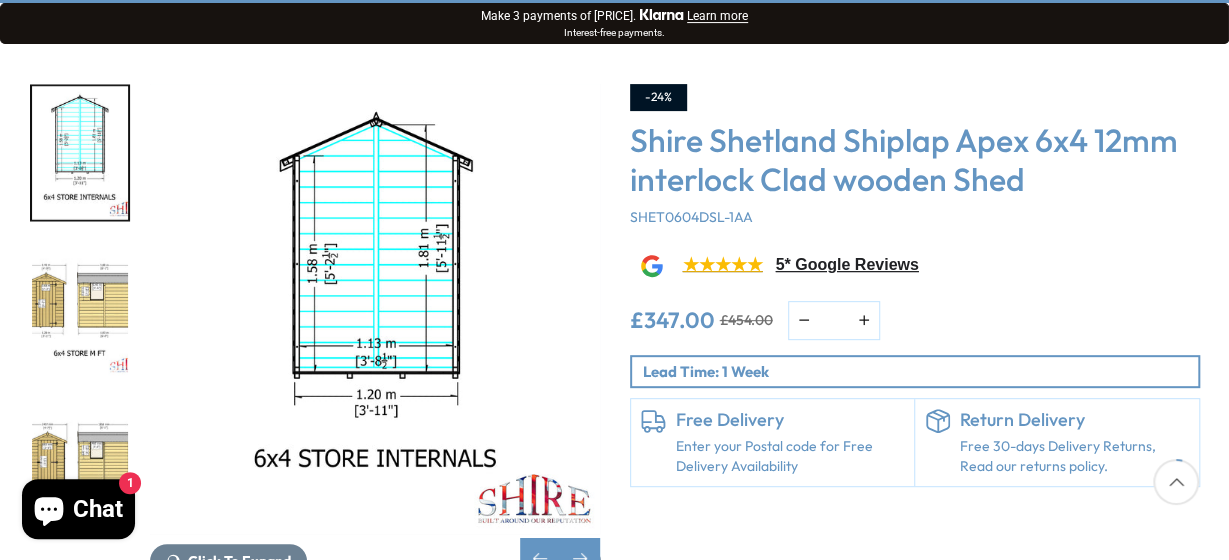 click at bounding box center [80, 309] 